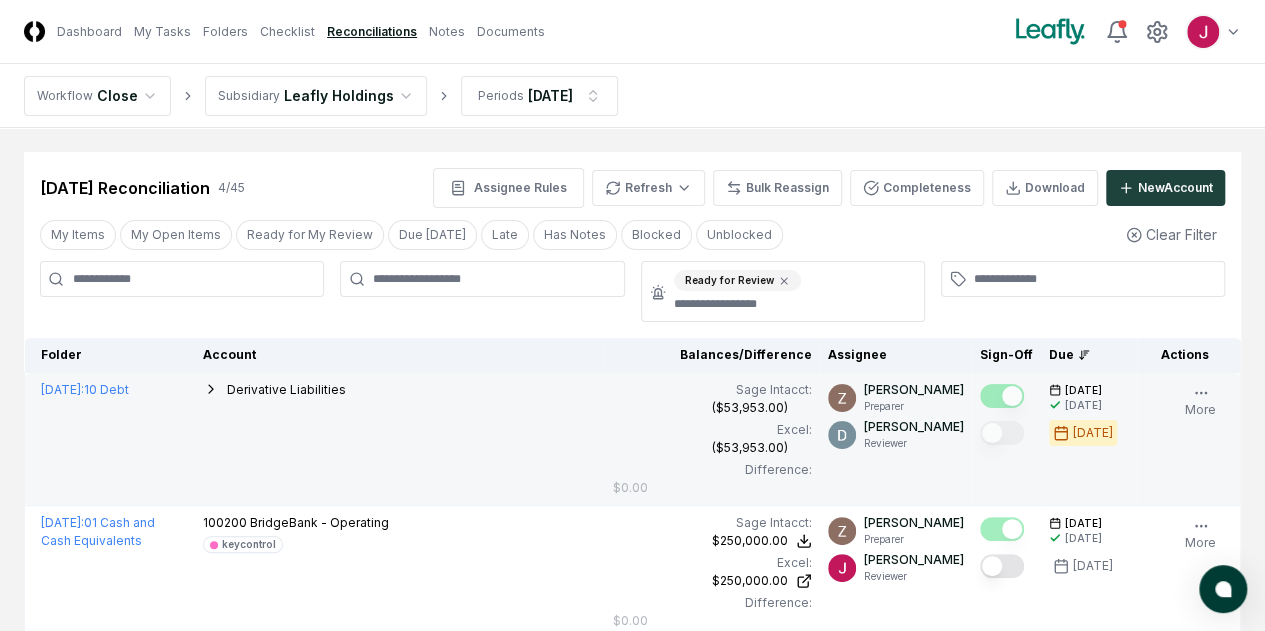 scroll, scrollTop: 100, scrollLeft: 0, axis: vertical 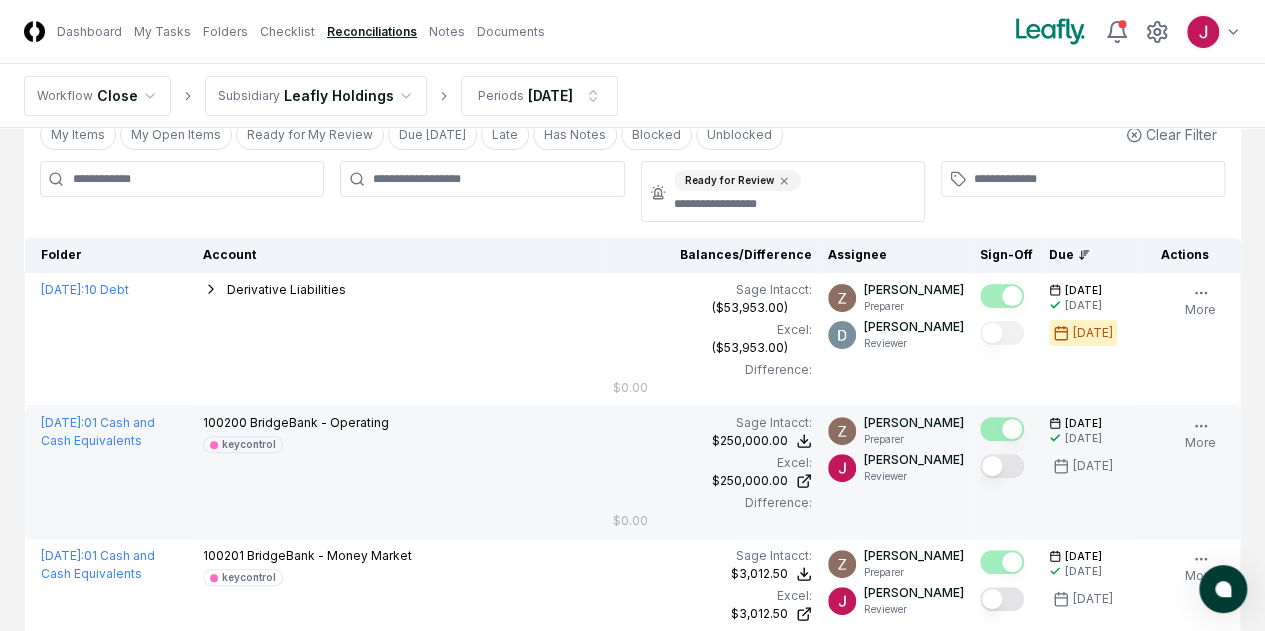 click at bounding box center [1002, 466] 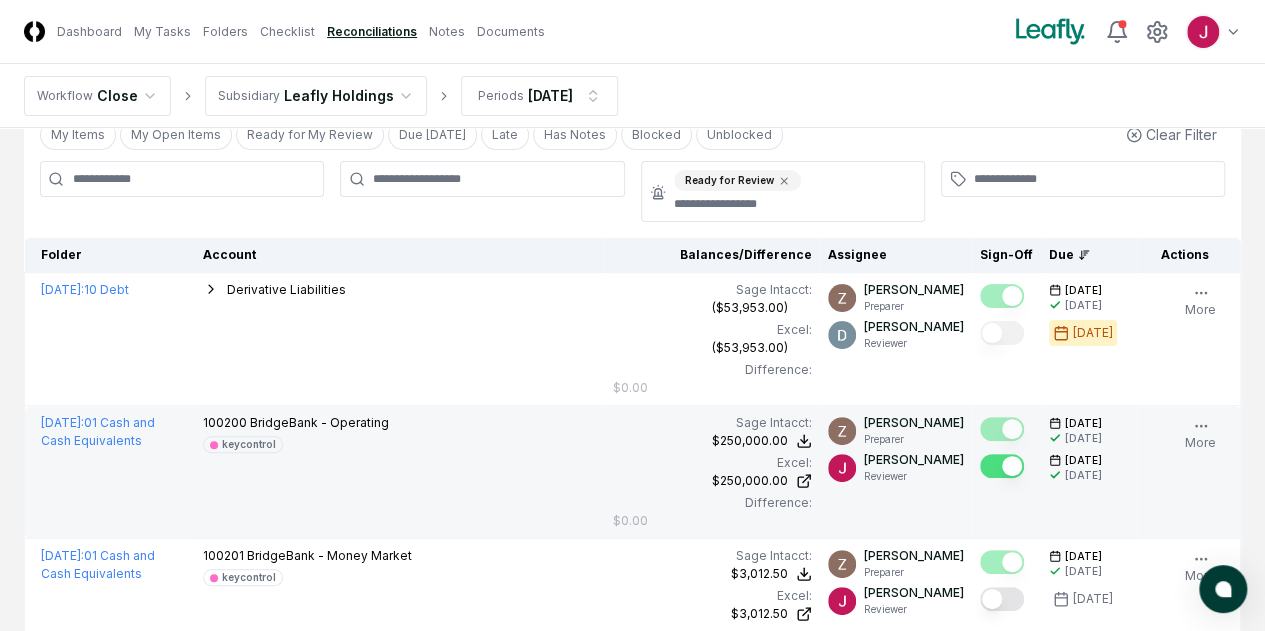 scroll, scrollTop: 200, scrollLeft: 0, axis: vertical 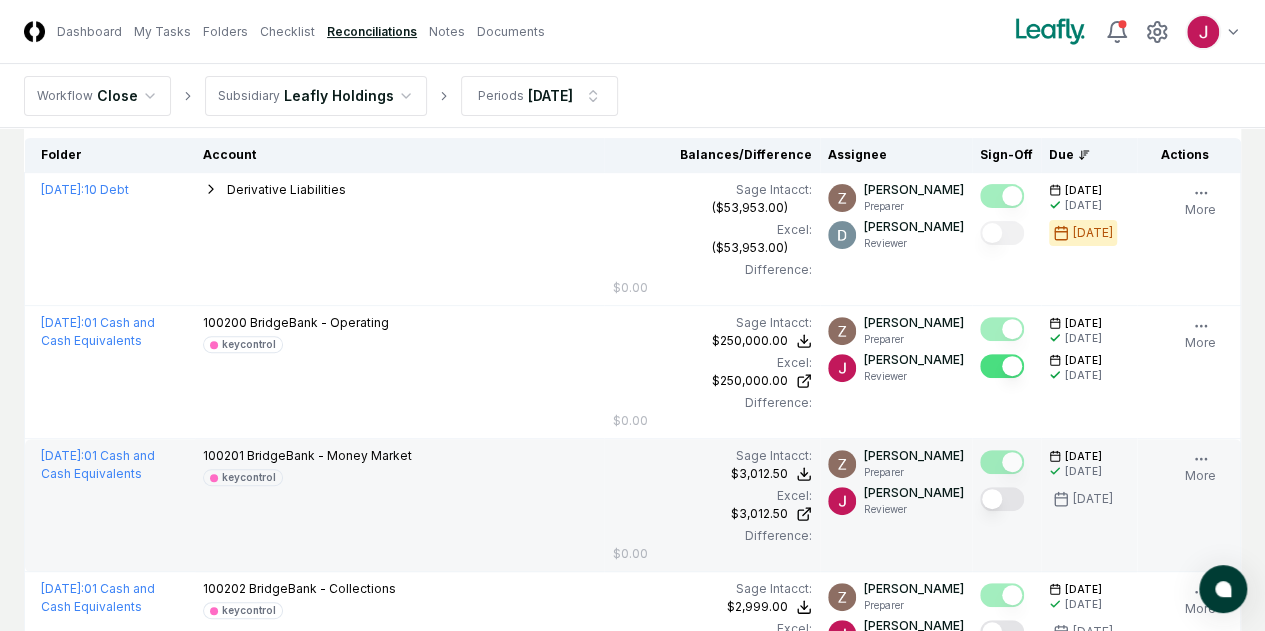 click at bounding box center (1002, 499) 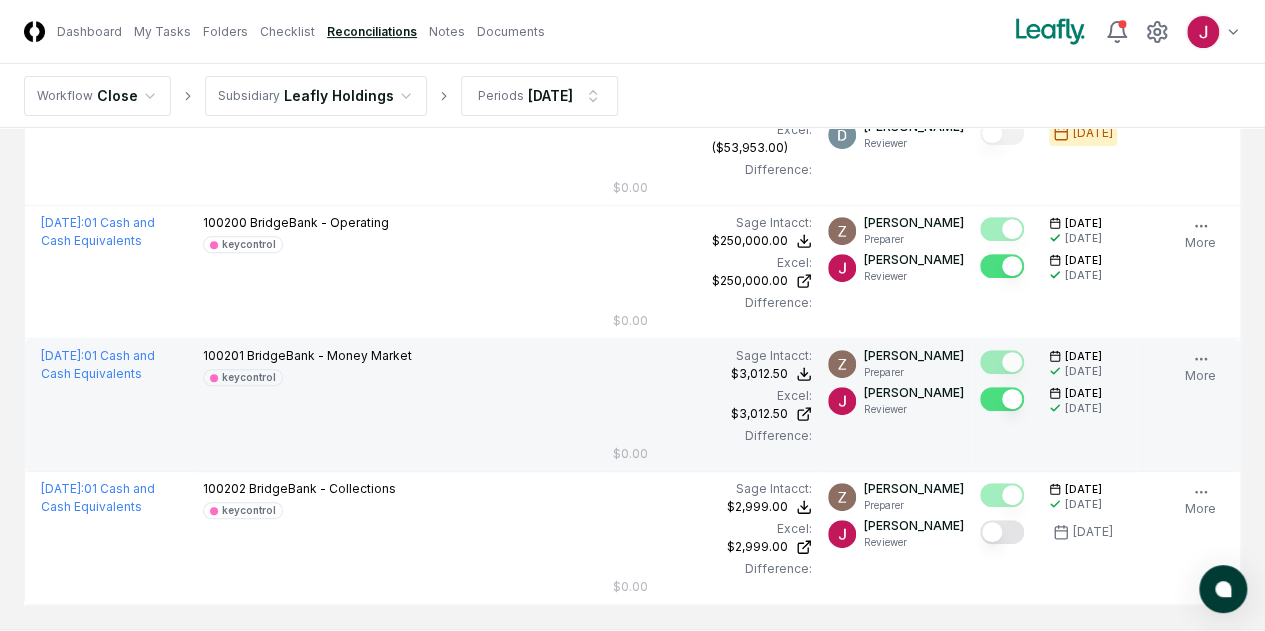 scroll, scrollTop: 400, scrollLeft: 0, axis: vertical 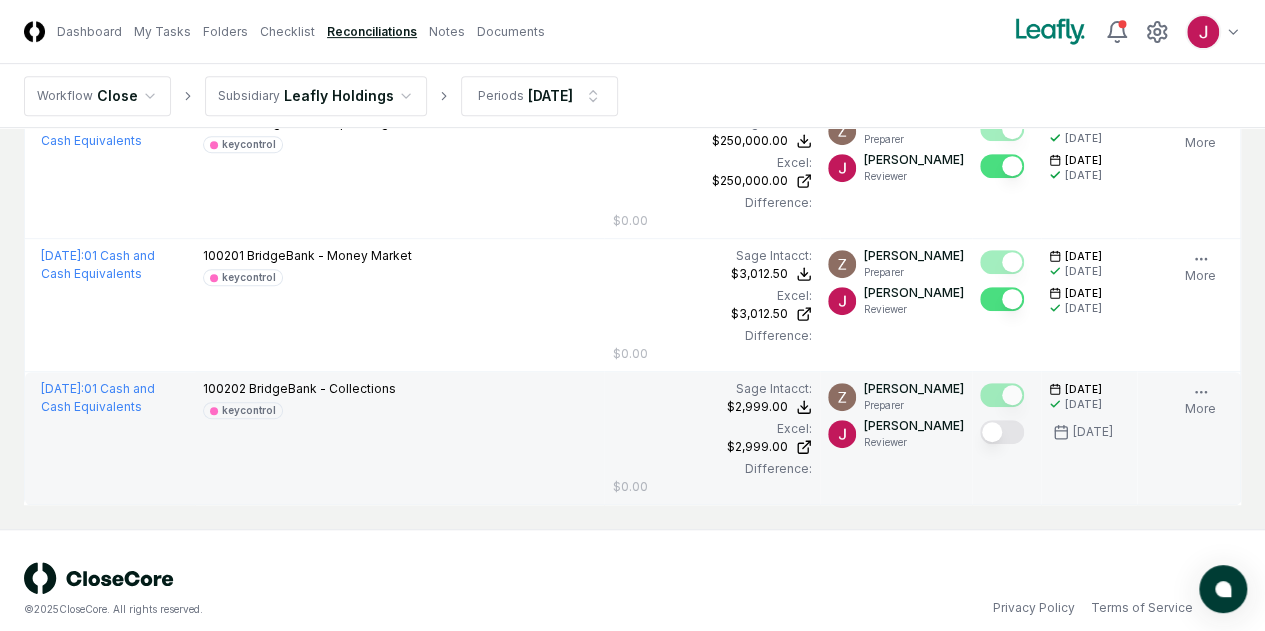 click at bounding box center [1002, 432] 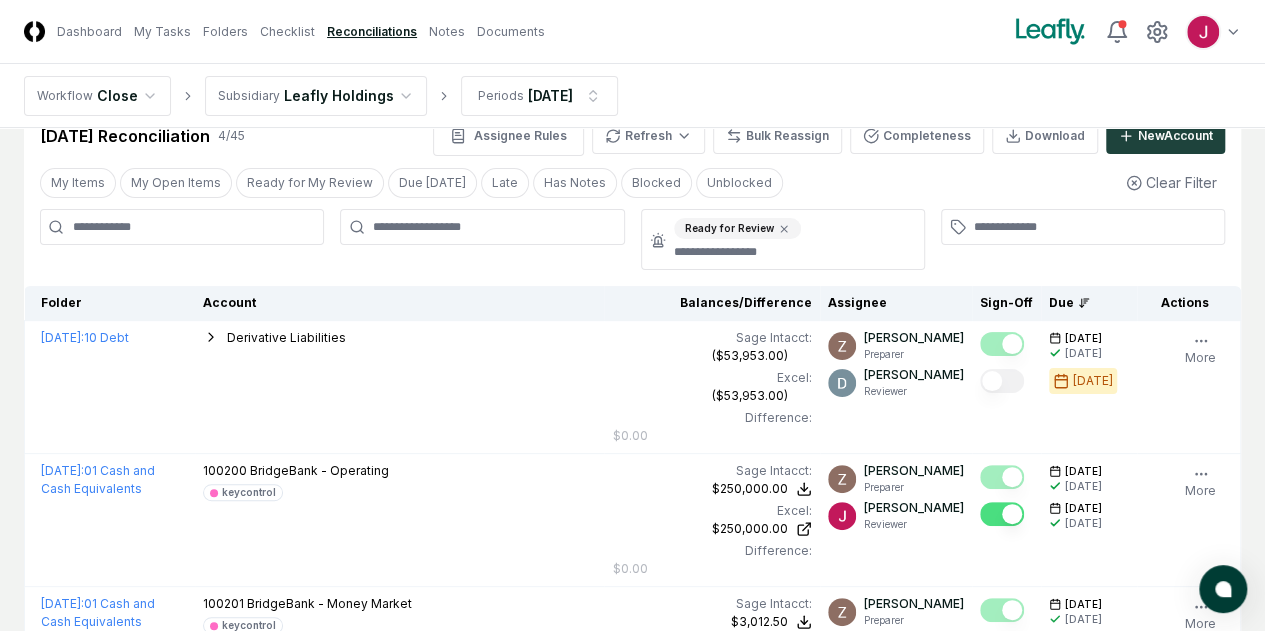 scroll, scrollTop: 0, scrollLeft: 0, axis: both 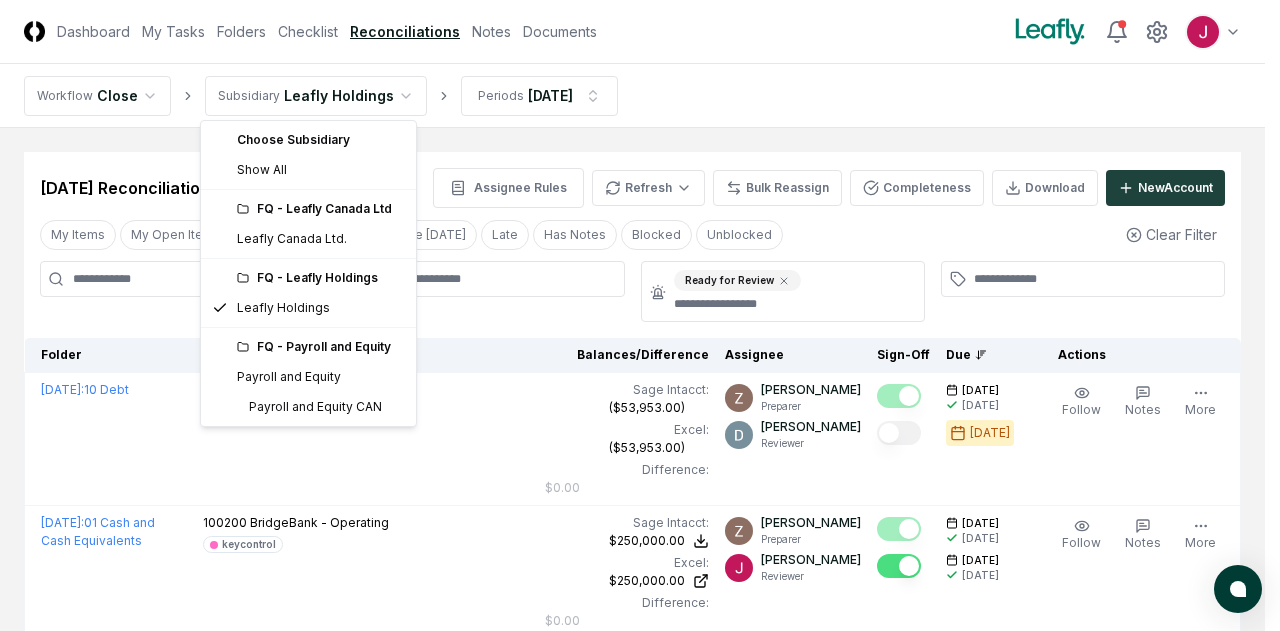 click on "CloseCore Dashboard My Tasks Folders Checklist Reconciliations Notes Documents Toggle navigation menu   Toggle user menu Workflow Close Subsidiary Leafly Holdings Periods Jun 2025 Cancel Reassign Jun 2025 Reconciliation 4 / 45 Assignee Rules Refresh Bulk Reassign Completeness Download New  Account My Items My Open Items Ready for My Review Due Today Late Has Notes Blocked Unblocked Clear Filter Ready for Review Folder Account Balances/Difference Per  Sage Intacct Per Excel Difference Assignee Sign-Off   Due Actions June 2025 :  10 Debt Derivative Liabilities   240300  FPA Liability - Current 240500  Sponsor Earnout Liability - Current 240200  Warrant Liability - Current 240400  Earnout Liability - Current 240550  Sponsor Earnout Liability - Long Term 240350  FPA Liability - Long Term 240450  Earnout Liability - Long Term 240250  Warrant Liability - Long-Term Sage Intacct : ($53,953.00) Excel: ($53,953.00) Difference: $0.00 ($53,953.00) ($53,953.00) $0.00 Zach Bitner Preparer Donna Jordan Reviewer 7/7/2025" at bounding box center [640, 524] 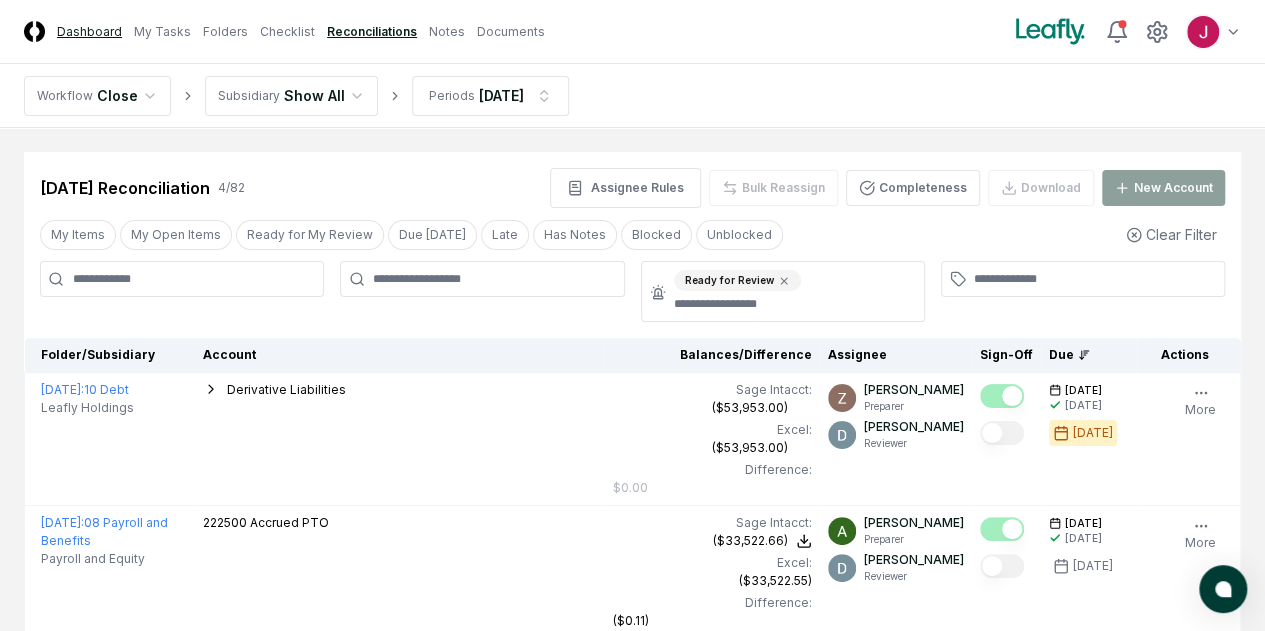 click on "Dashboard" at bounding box center [89, 32] 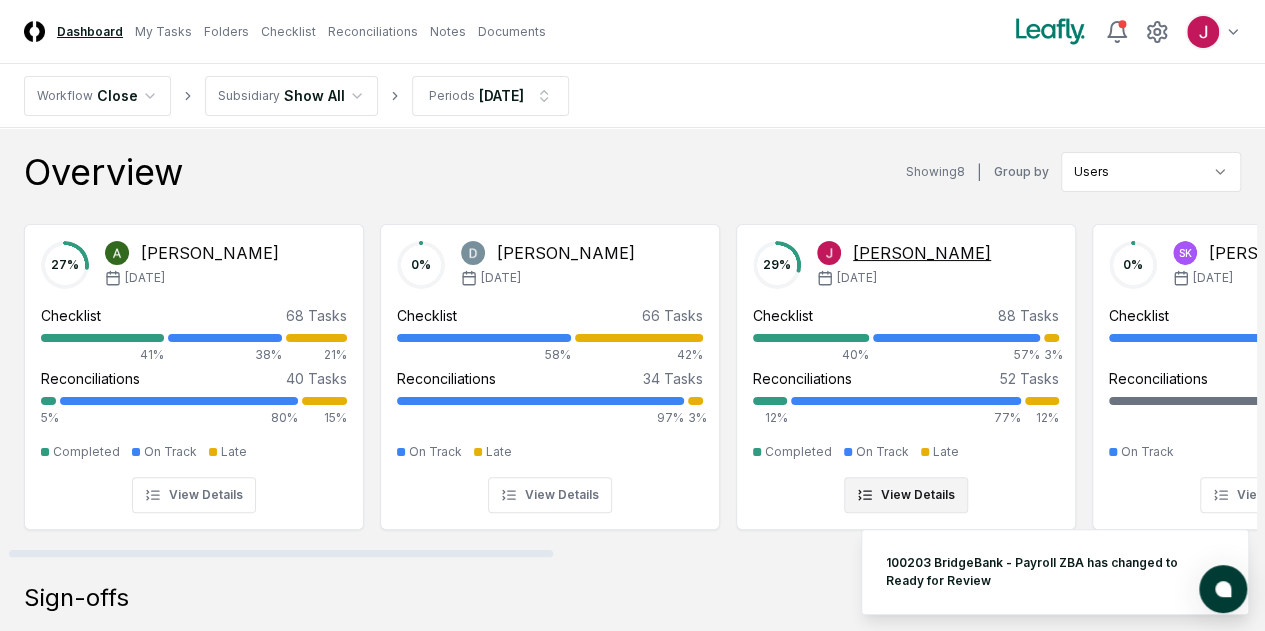 click at bounding box center (1051, 338) 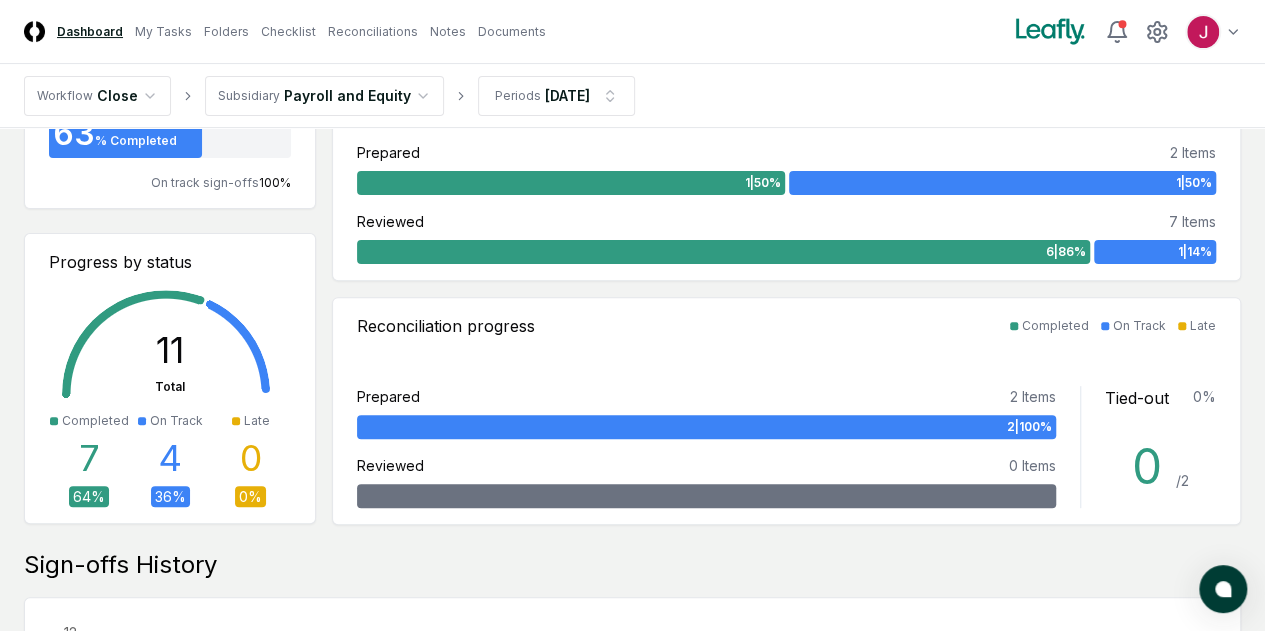 scroll, scrollTop: 0, scrollLeft: 0, axis: both 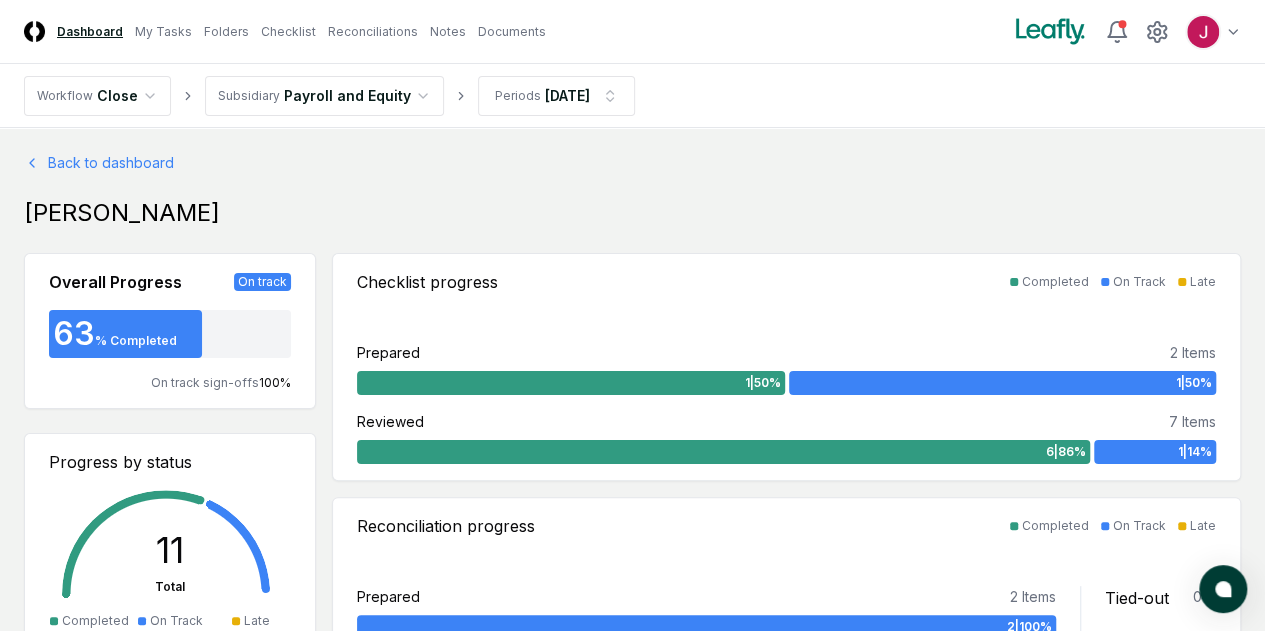click on "Dashboard" at bounding box center [90, 32] 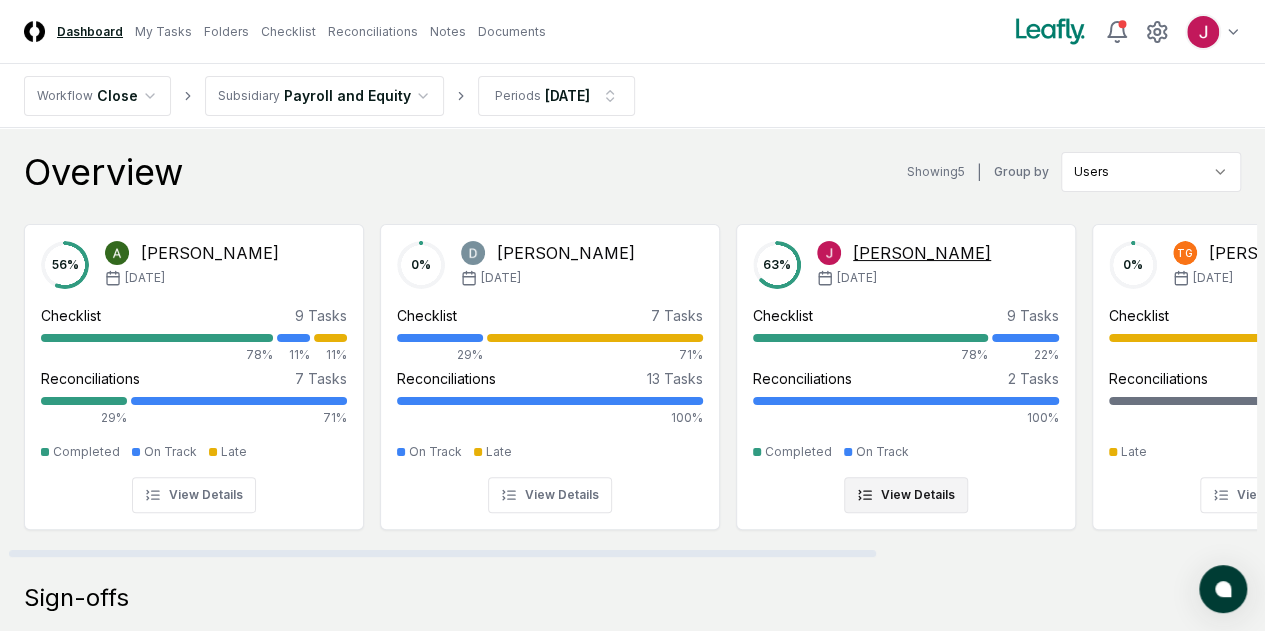 click at bounding box center (1025, 338) 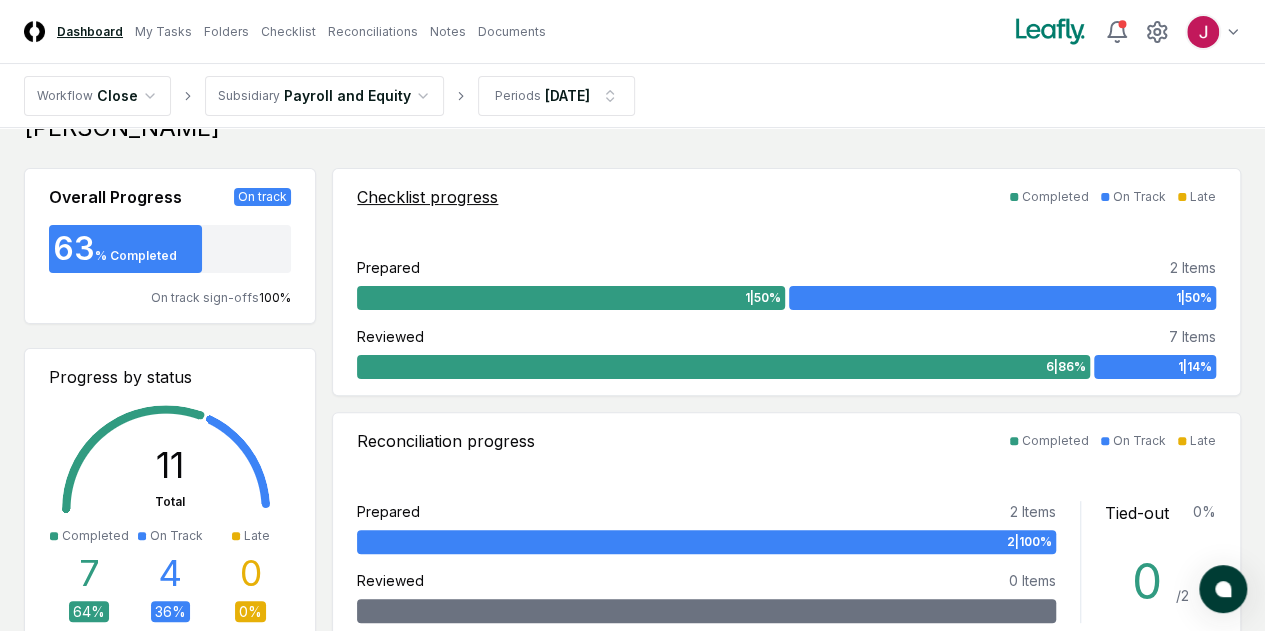 scroll, scrollTop: 0, scrollLeft: 0, axis: both 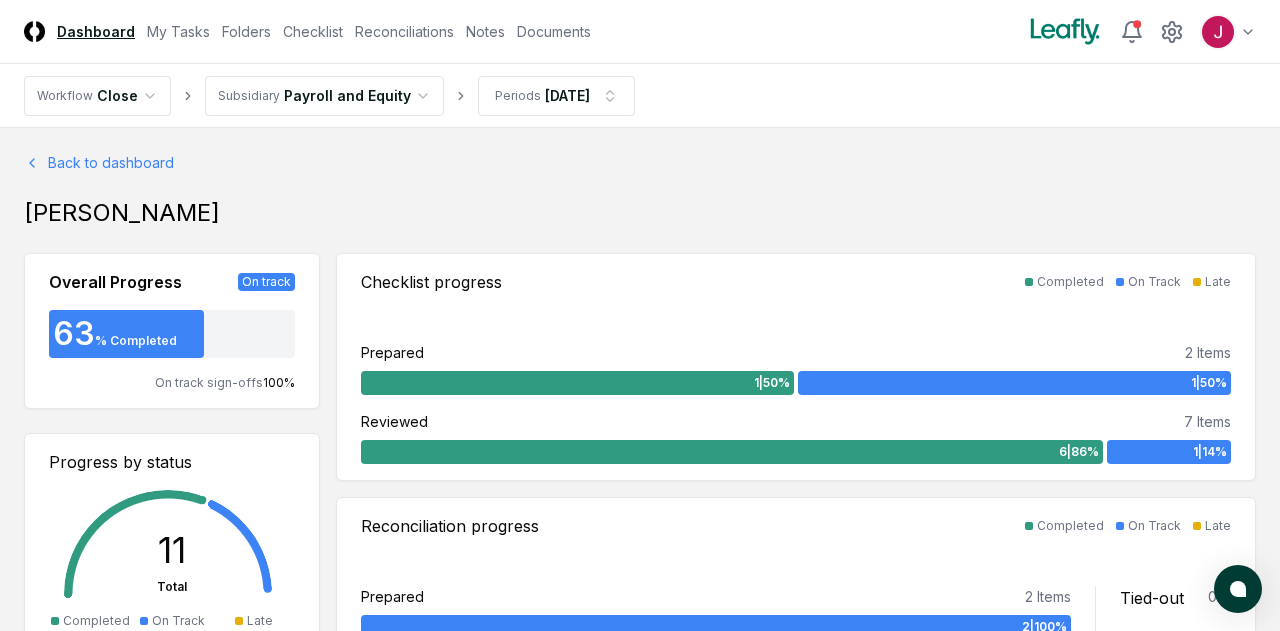 click on "CloseCore Dashboard My Tasks Folders Checklist Reconciliations Notes Documents Toggle navigation menu   Toggle user menu Workflow Close Subsidiary Payroll and Equity Periods Jun 2025 Back to dashboard John Falbo Overall Progress On track 63 % Completed On track sign-offs  100 % Progress by status 11 Total Completed 7 64 % On Track 4 36 % Late 0 0 % Checklist progress Completed On Track Late Prepared 2   Items 1  |  50 % 1  |  50 % Reviewed 7   Items 6  |  86 % 1  |  14 % Reconciliation progress Completed On Track Late Prepared 2   Items 2  |  100 % Reviewed 0   Items Tied-out 0 % 0   /  2 Sign-offs History -3 06/26 -2 -1 1 2 3 4 5 6 07/09 0 3 6 9 12 Dues Sign-offs Timeline Showing   2   items Completed On Track Late Jul 6th  -   12th This week Jul 6 Sun Jul 7 Mon Jul 8 Tue Jul 9 Wed Jul 10 Thu Jul 11 Fri Jul 12 Sat 08 Payroll and Benefits Jun '25 Jul 10th Checklist 6 2 0 Reconciliations 0 1 0 1 2 1 08 Payroll and Benefits CAN Jun '25 Jul 10th Checklist 1 0 0 Reconciliations 0 1 0 1 ©  2025 Privacy Policy 7" at bounding box center [640, 903] 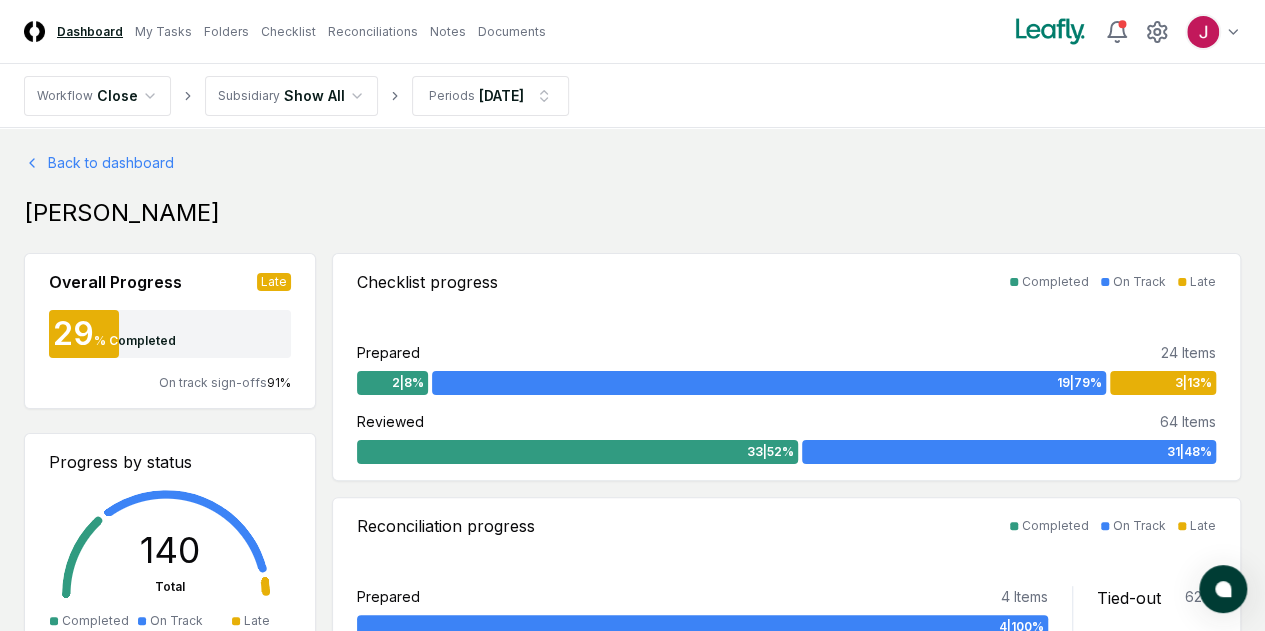 click on "Dashboard" at bounding box center (90, 32) 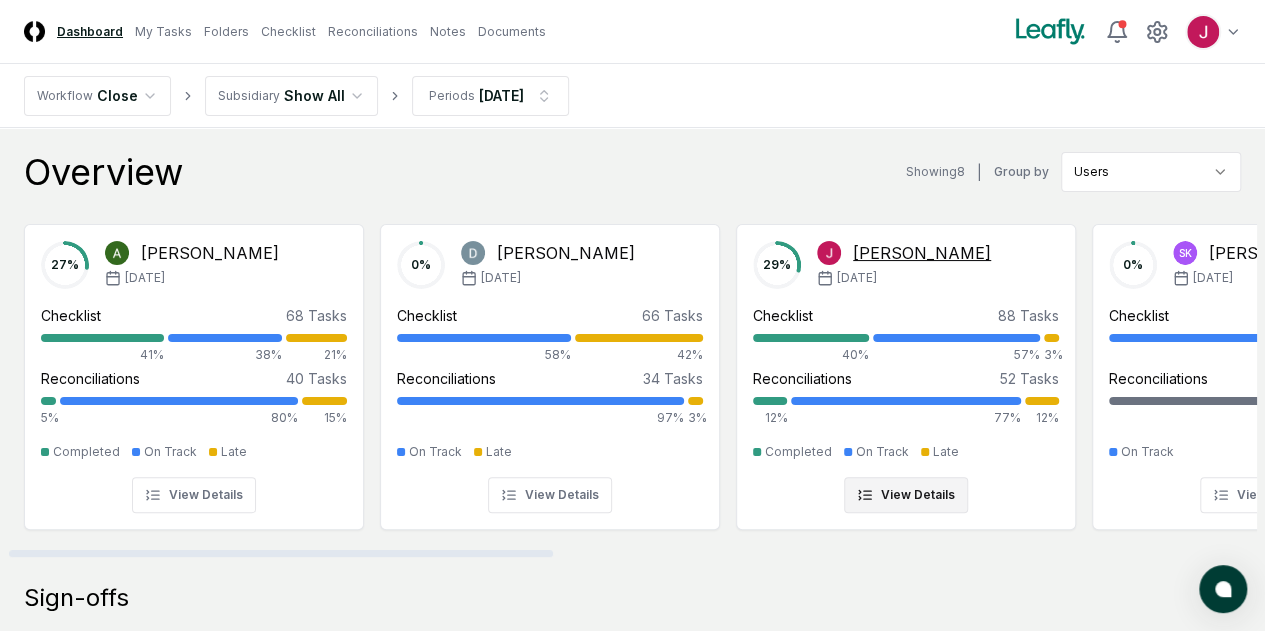 click at bounding box center (956, 338) 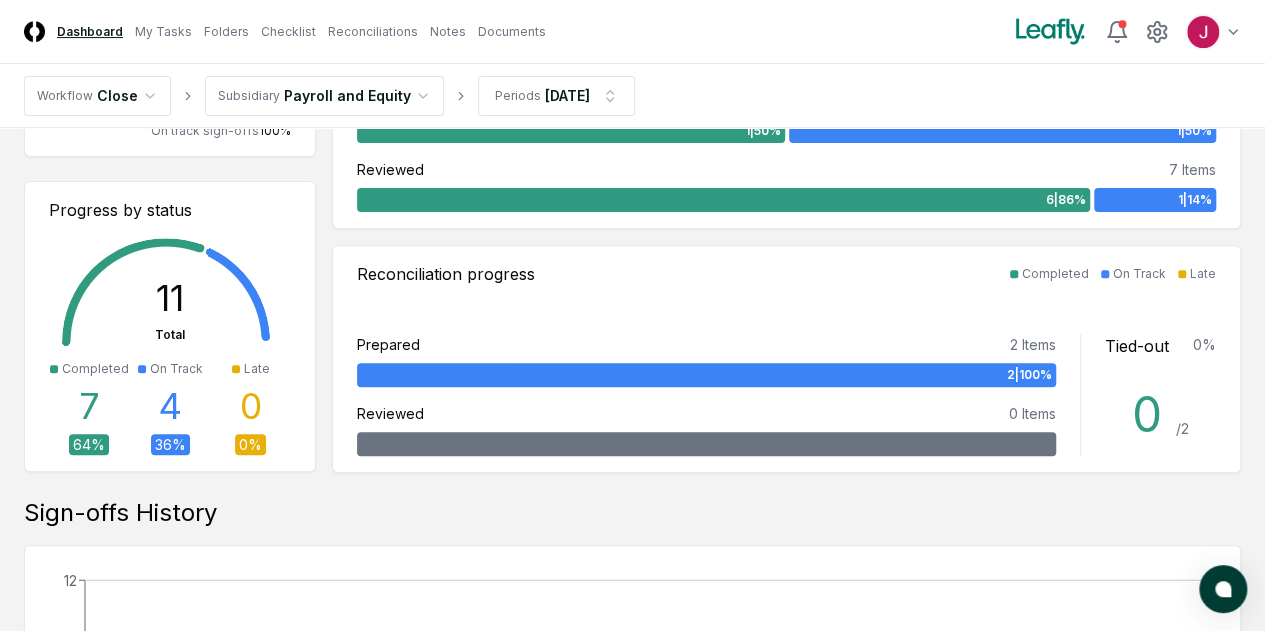 scroll, scrollTop: 0, scrollLeft: 0, axis: both 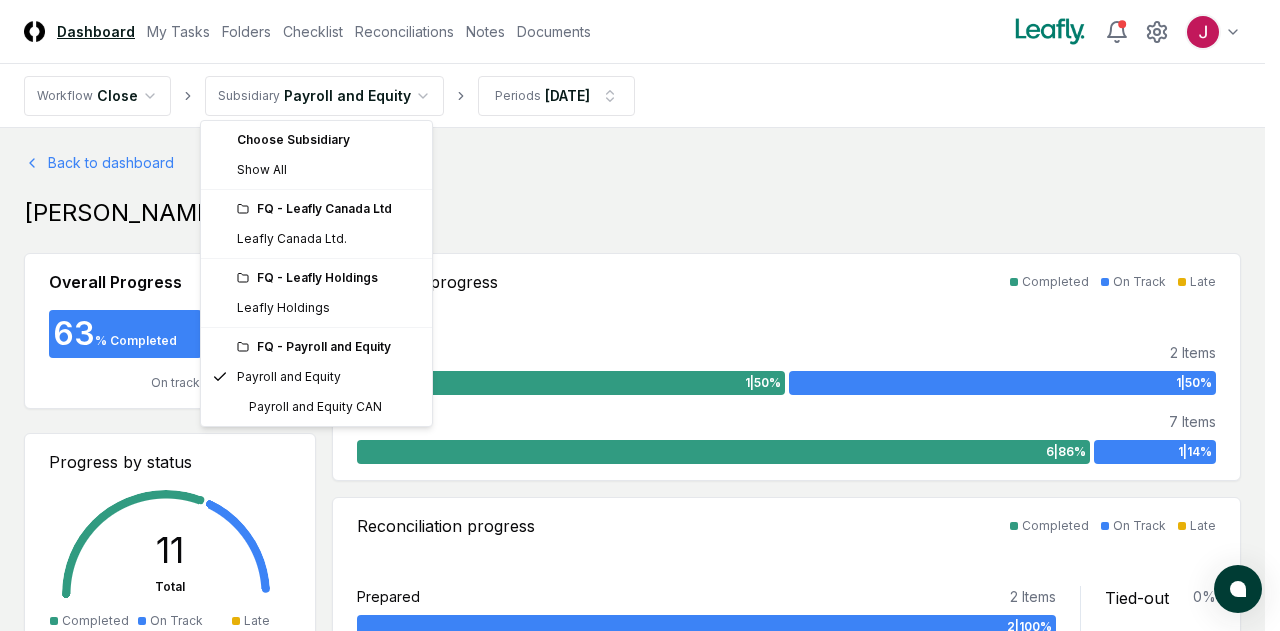 click on "CloseCore Dashboard My Tasks Folders Checklist Reconciliations Notes Documents Toggle navigation menu   Toggle user menu Workflow Close Subsidiary Payroll and Equity Periods Jun 2025 Back to dashboard John Falbo Overall Progress On track 63 % Completed On track sign-offs  100 % Progress by status 11 Total Completed 7 64 % On Track 4 36 % Late 0 0 % Checklist progress Completed On Track Late Prepared 2   Items 1  |  50 % 1  |  50 % Reviewed 7   Items 6  |  86 % 1  |  14 % Reconciliation progress Completed On Track Late Prepared 2   Items 2  |  100 % Reviewed 0   Items Tied-out 0 % 0   /  2 Sign-offs History -3 06/26 -2 -1 1 2 3 4 5 6 07/09 0 3 6 9 12 Dues Sign-offs Timeline Showing   2   items Completed On Track Late Jul 6th  -   12th This week Jul 6 Sun Jul 7 Mon Jul 8 Tue Jul 9 Wed Jul 10 Thu Jul 11 Fri Jul 12 Sat 08 Payroll and Benefits Jun '25 Jul 10th Checklist 6 2 0 Reconciliations 0 1 0 1 2 1 08 Payroll and Benefits CAN Jun '25 Jul 10th Checklist 1 0 0 Reconciliations 0 1 0 1 ©  2025 Privacy Policy 15" at bounding box center (640, 903) 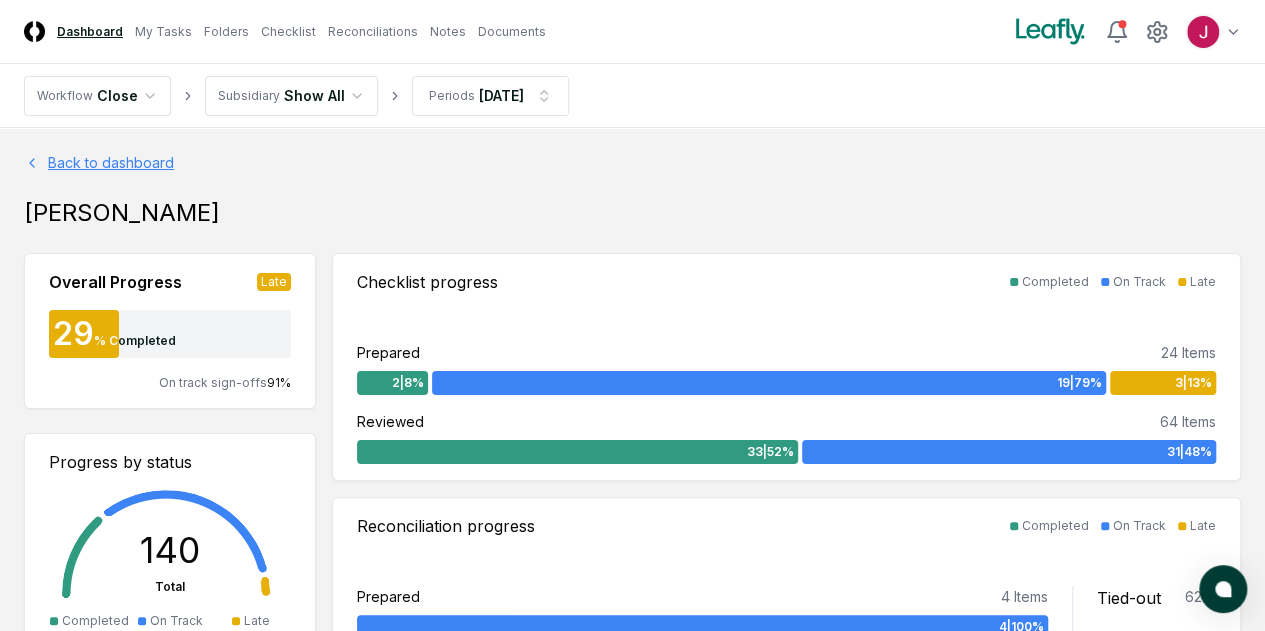 click on "Back to dashboard" at bounding box center [632, 162] 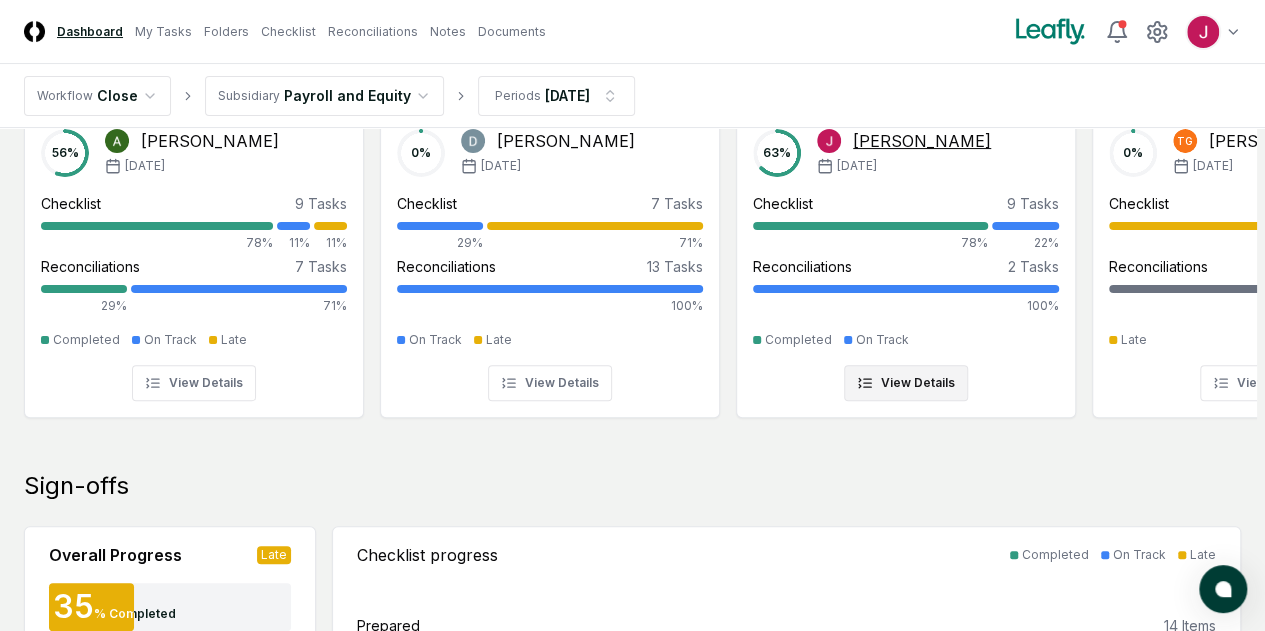 scroll, scrollTop: 0, scrollLeft: 0, axis: both 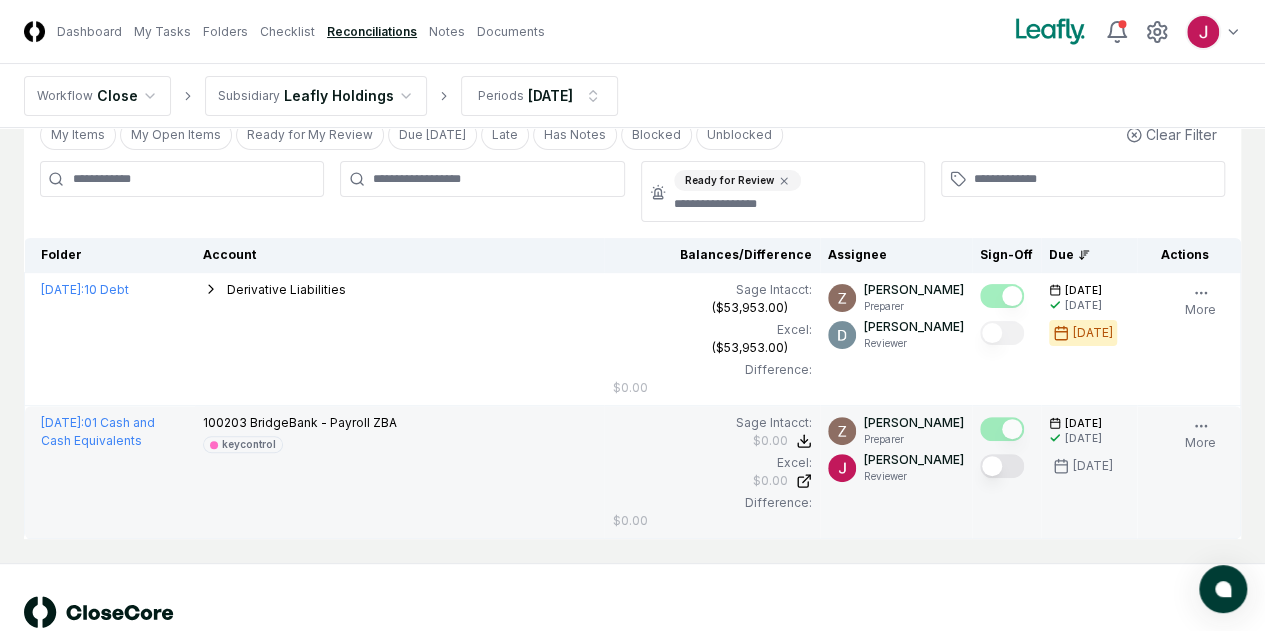 click at bounding box center (1002, 466) 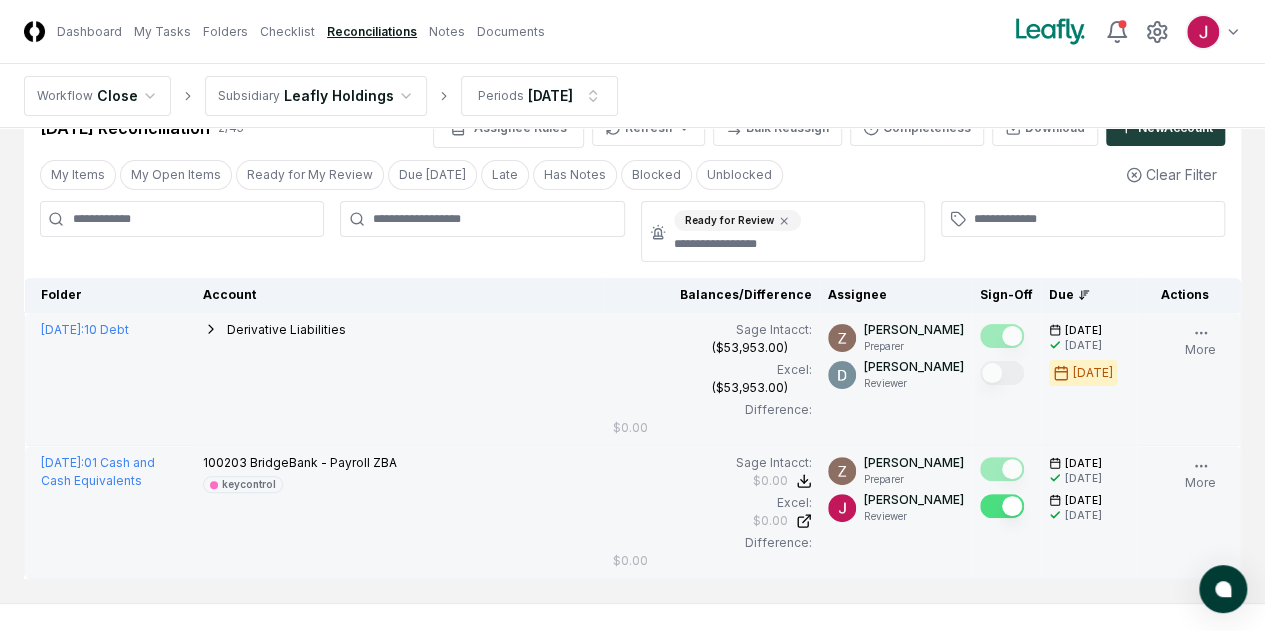 scroll, scrollTop: 0, scrollLeft: 0, axis: both 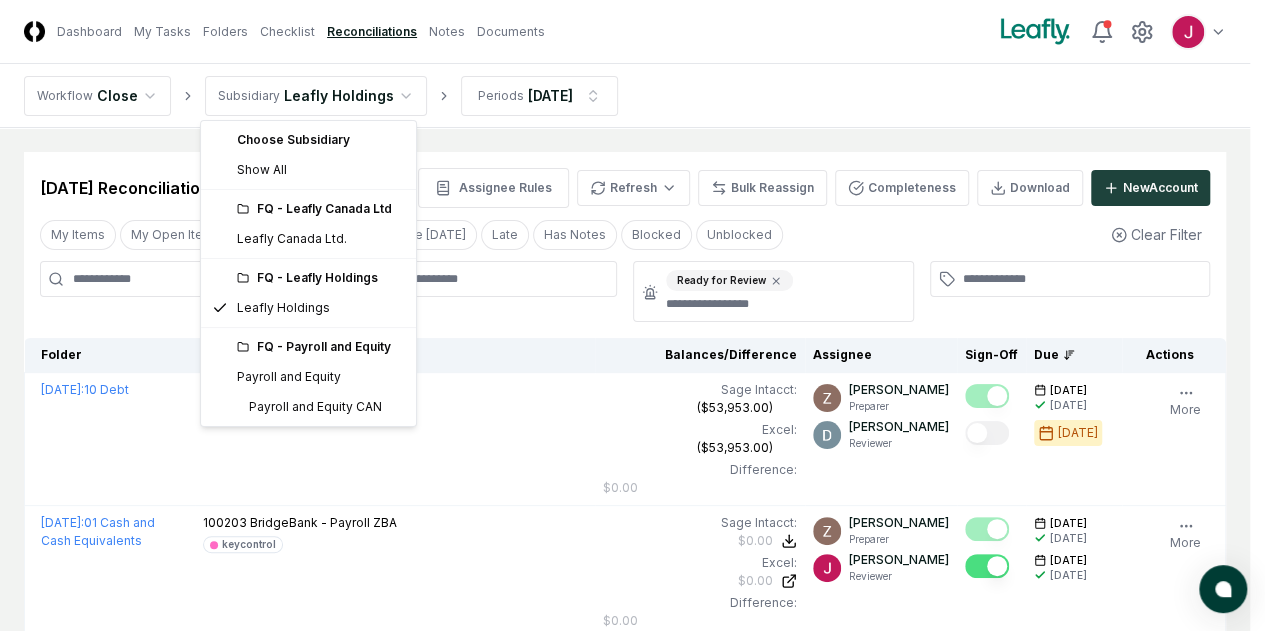 click on "CloseCore Dashboard My Tasks Folders Checklist Reconciliations Notes Documents Toggle navigation menu   Toggle user menu Workflow Close Subsidiary Leafly Holdings Periods [DATE] Cancel Reassign [DATE] Reconciliation 2 / 45 Assignee Rules Refresh Bulk Reassign Completeness Download New  Account My Items My Open Items Ready for My Review Due [DATE] Late Has Notes Blocked Unblocked Clear Filter Ready for Review Folder Account Balances/Difference Per  Sage Intacct Per Excel Difference Assignee Sign-Off   Due Actions [DATE] :  10 Debt Derivative Liabilities   240300  FPA Liability - Current 240500  Sponsor Earnout Liability - Current 240200  Warrant Liability - Current 240400  Earnout Liability - Current 240550  Sponsor Earnout Liability - Long Term 240350  FPA Liability - Long Term 240450  Earnout Liability - Long Term 240250  Warrant Liability - Long-Term Sage Intacct : ($53,953.00) Excel: ($53,953.00) Difference: $0.00 ($53,953.00) ($53,953.00) $0.00 [PERSON_NAME] Preparer [PERSON_NAME] Reviewer [DATE]" at bounding box center [632, 391] 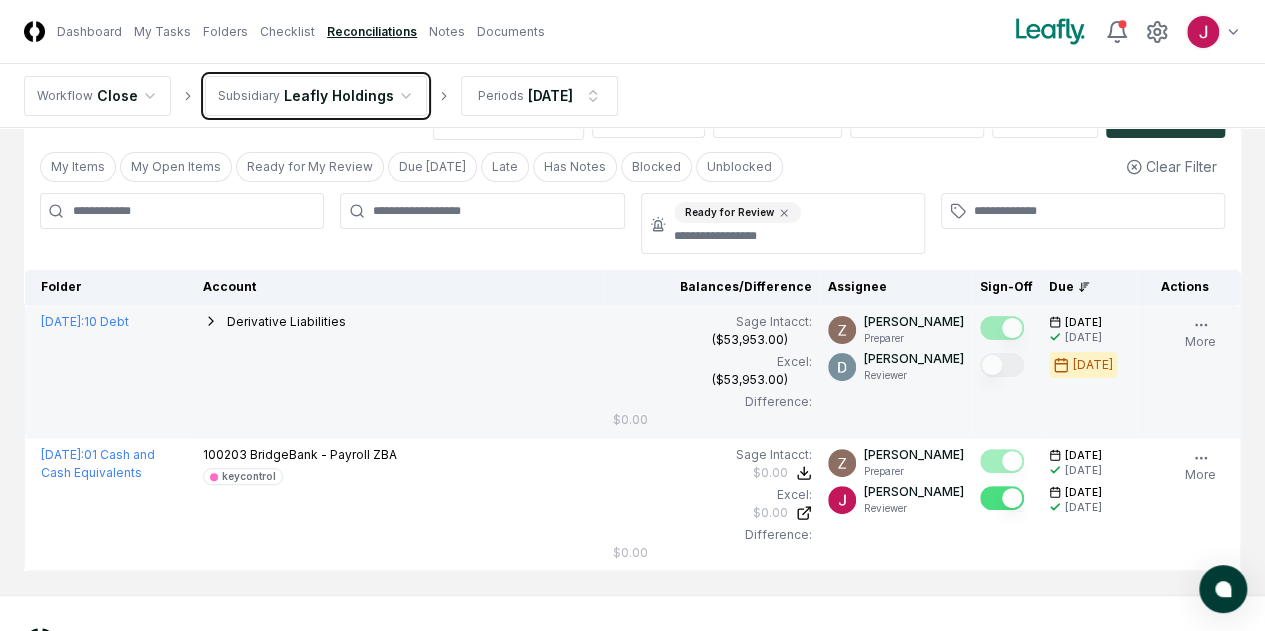 scroll, scrollTop: 100, scrollLeft: 0, axis: vertical 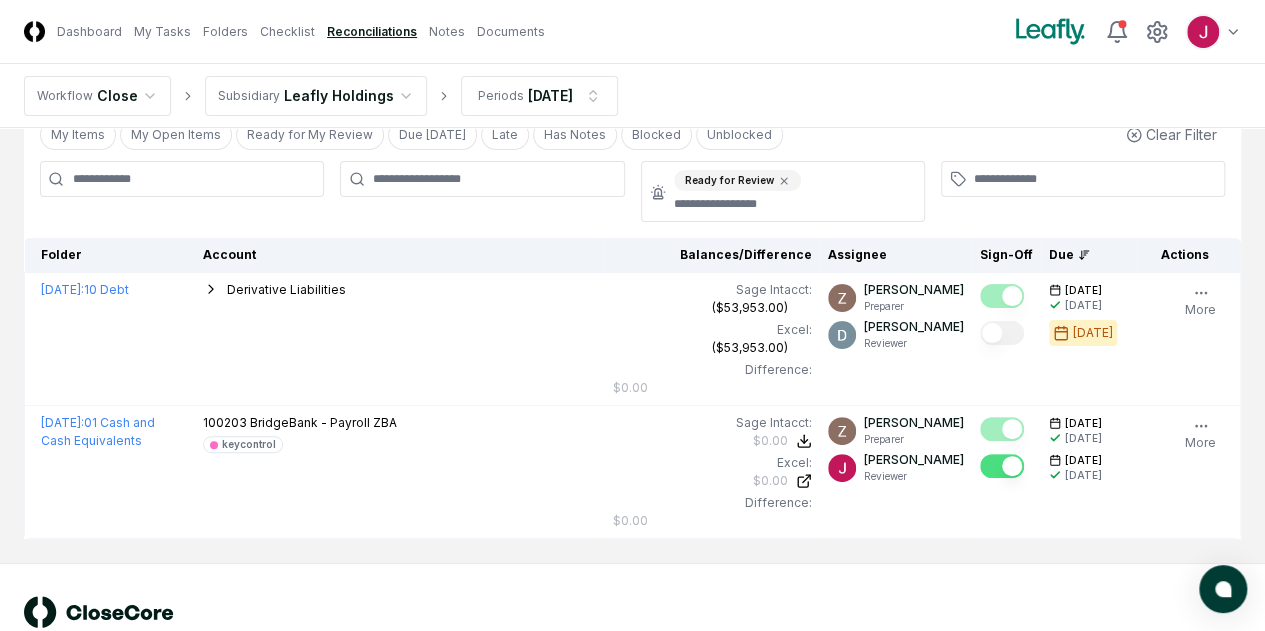 click on "CloseCore Dashboard My Tasks Folders Checklist Reconciliations Notes Documents Toggle navigation menu   Toggle user menu Workflow Close Subsidiary Leafly Holdings Periods [DATE] Cancel Reassign [DATE] Reconciliation 2 / 45 Assignee Rules Refresh Bulk Reassign Completeness Download New  Account My Items My Open Items Ready for My Review Due [DATE] Late Has Notes Blocked Unblocked Clear Filter Ready for Review Folder Account Balances/Difference Per  Sage Intacct Per Excel Difference Assignee Sign-Off   Due Actions [DATE] :  10 Debt Derivative Liabilities   240300  FPA Liability - Current 240500  Sponsor Earnout Liability - Current 240200  Warrant Liability - Current 240400  Earnout Liability - Current 240550  Sponsor Earnout Liability - Long Term 240350  FPA Liability - Long Term 240450  Earnout Liability - Long Term 240250  Warrant Liability - Long-Term Sage Intacct : ($53,953.00) Excel: ($53,953.00) Difference: $0.00 ($53,953.00) ($53,953.00) $0.00 [PERSON_NAME] Preparer [PERSON_NAME] Reviewer [DATE]" at bounding box center (632, 291) 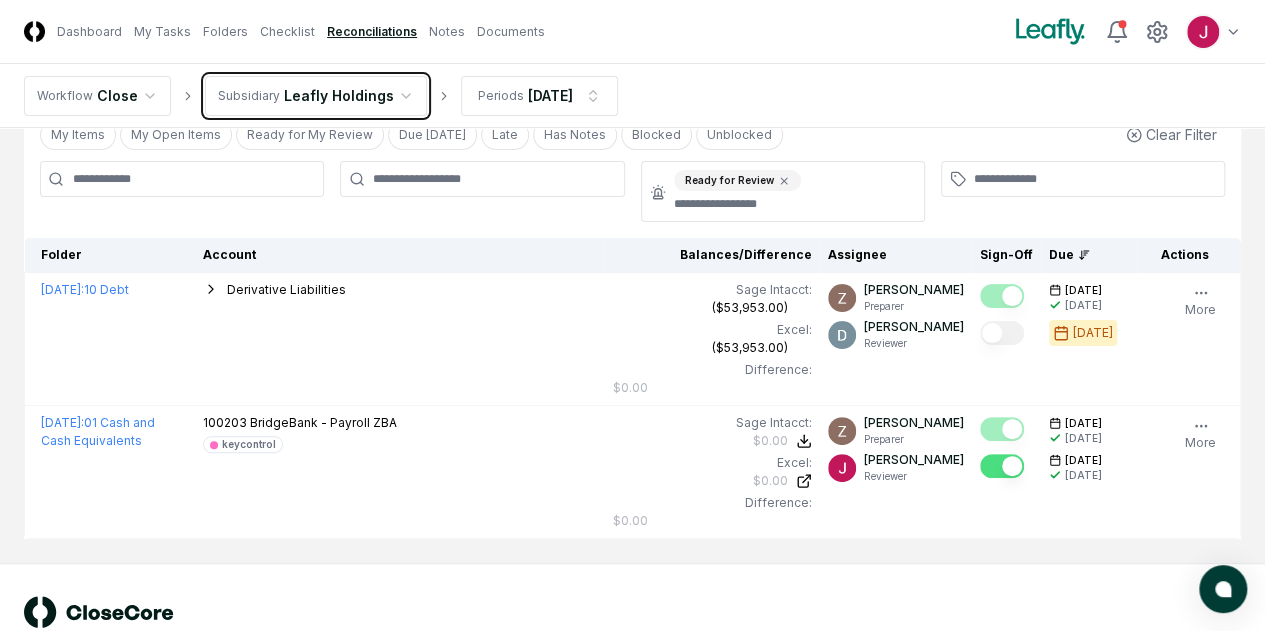 scroll, scrollTop: 0, scrollLeft: 0, axis: both 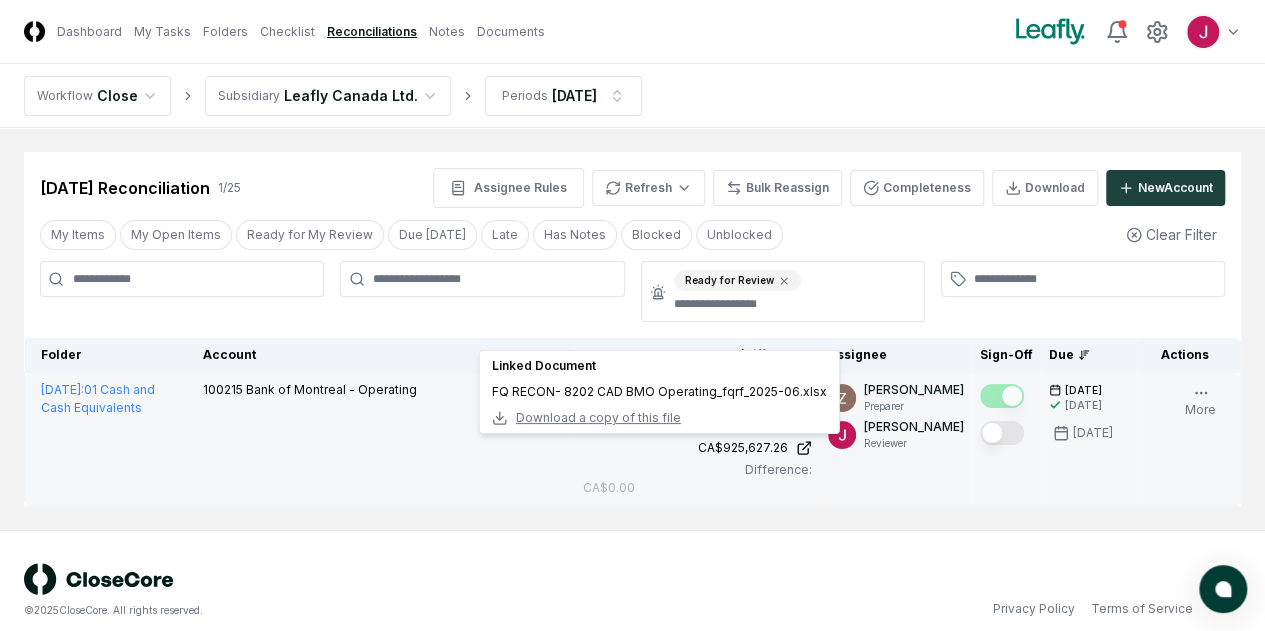 click on "Download a copy of this file" at bounding box center [598, 418] 